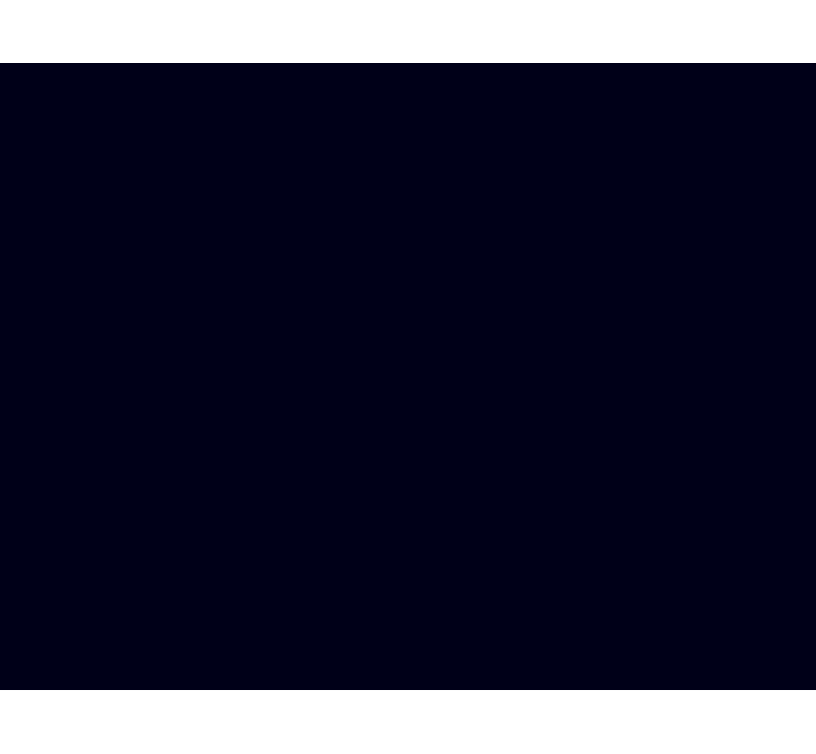 scroll, scrollTop: 0, scrollLeft: 0, axis: both 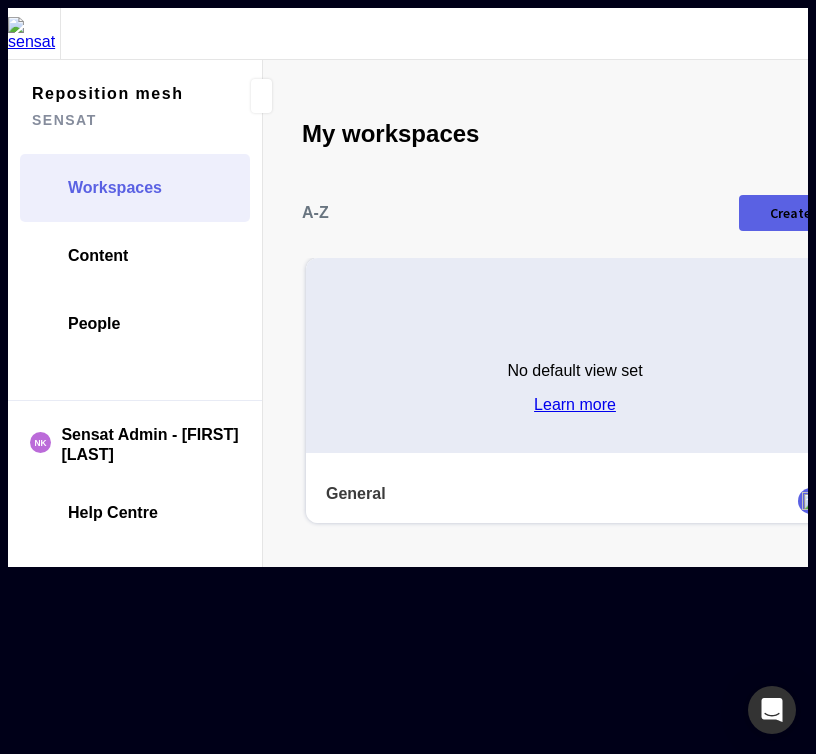 click on "My workspaces A-Z Create new No default view set  Learn more   General  Modified 09 Jul 2025" 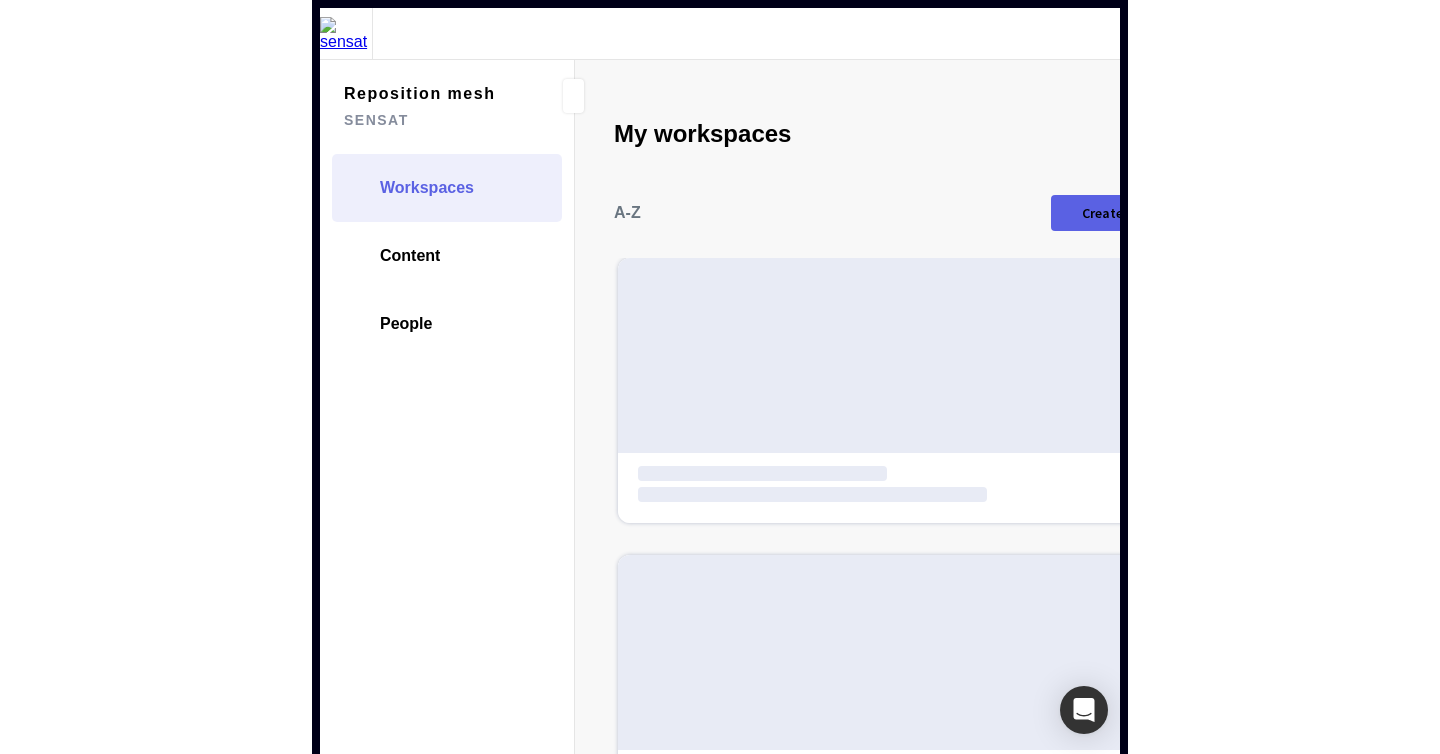 scroll, scrollTop: 0, scrollLeft: 0, axis: both 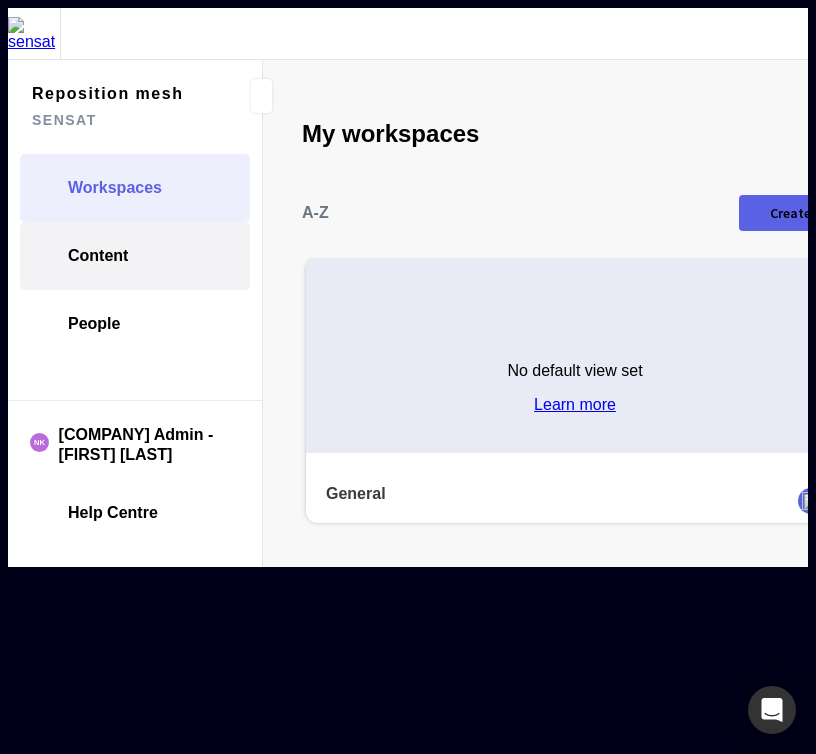 click on "Content" 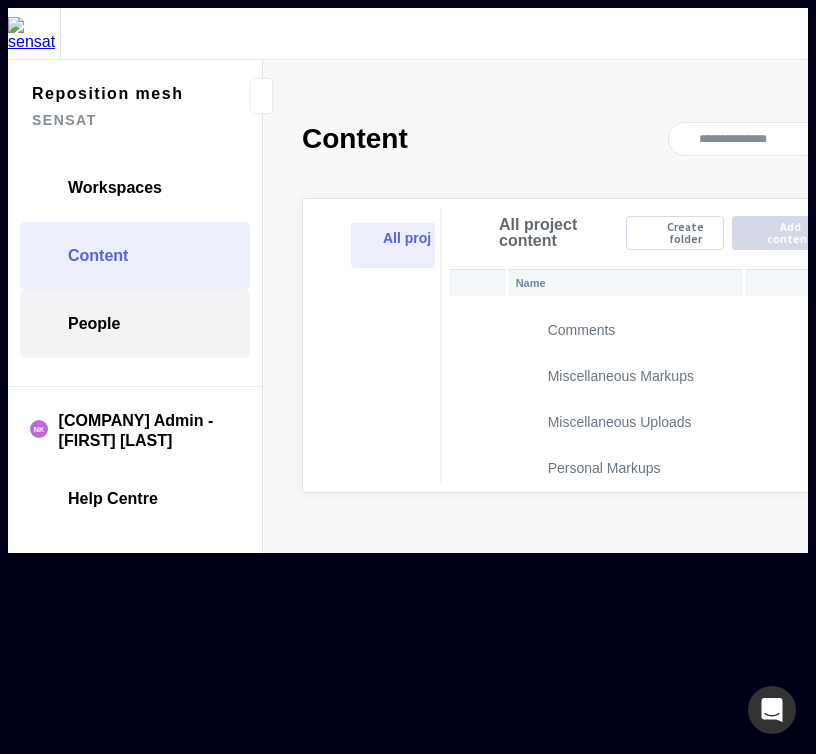 click on "People" 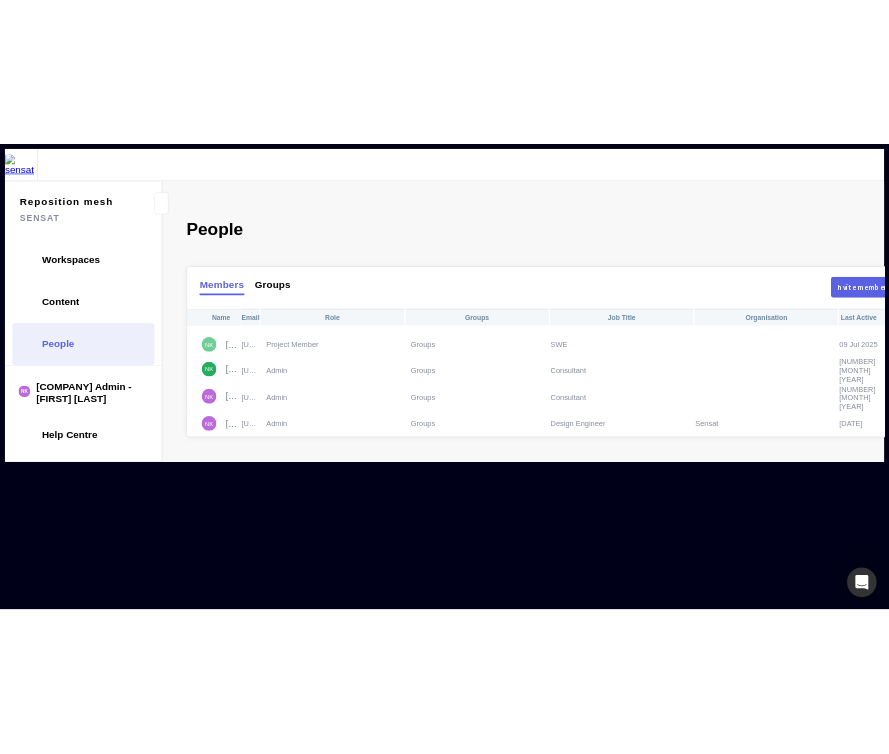 scroll, scrollTop: 0, scrollLeft: 0, axis: both 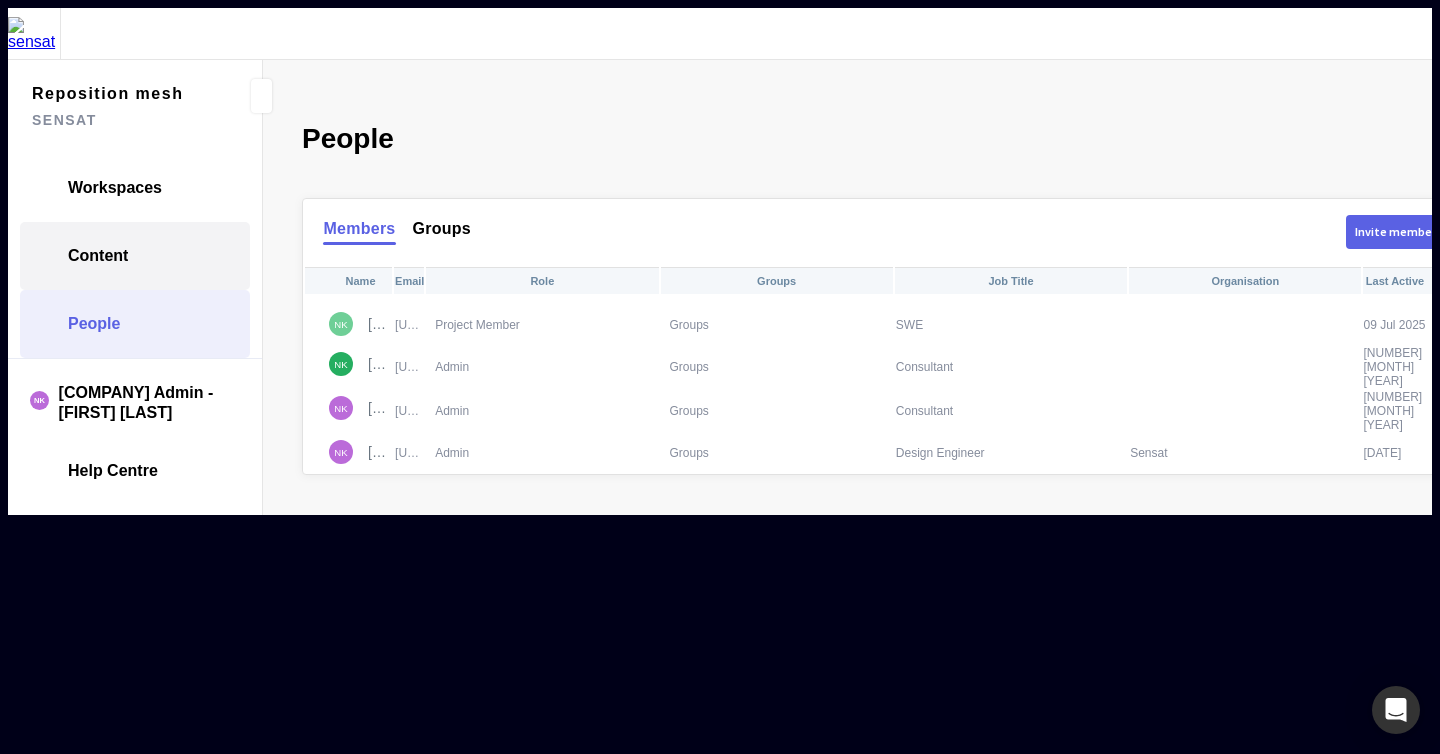 click on "Content" 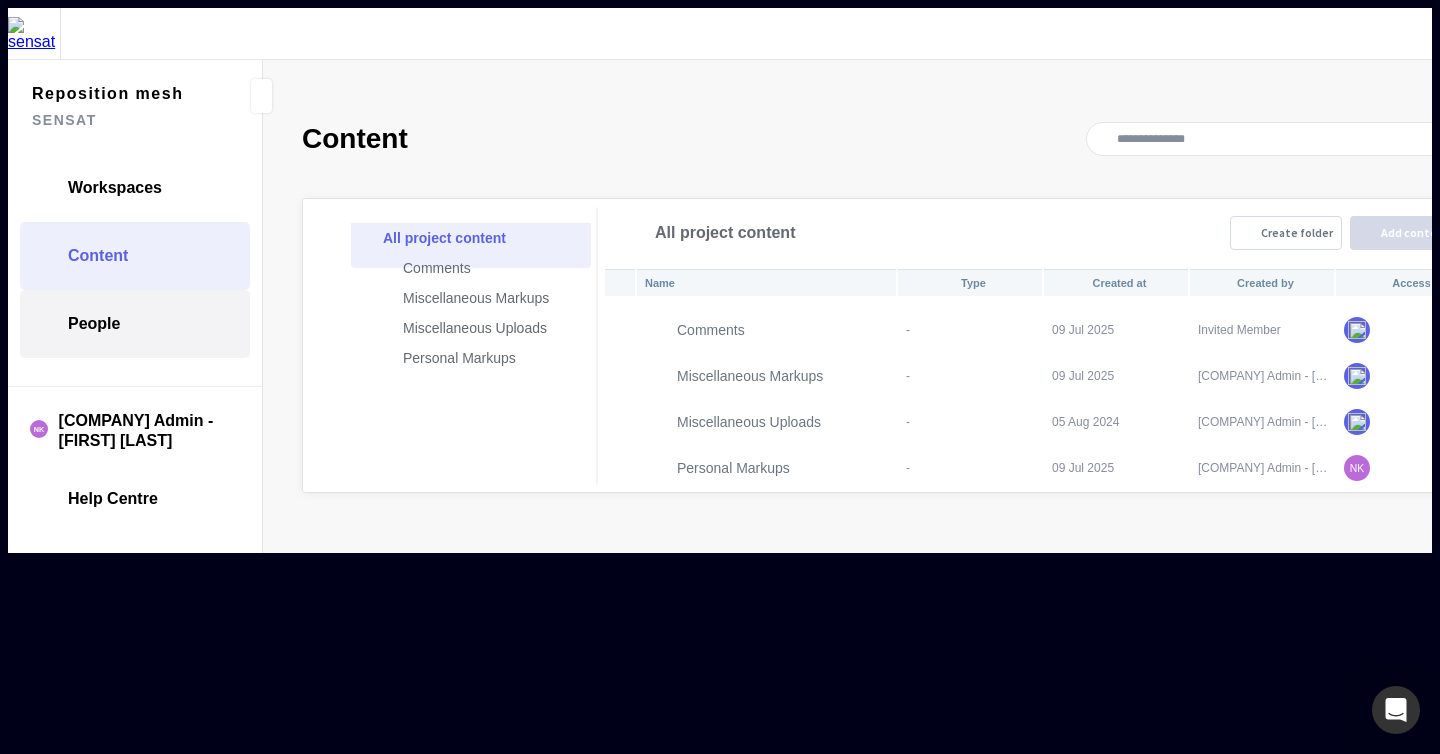 click on "People" 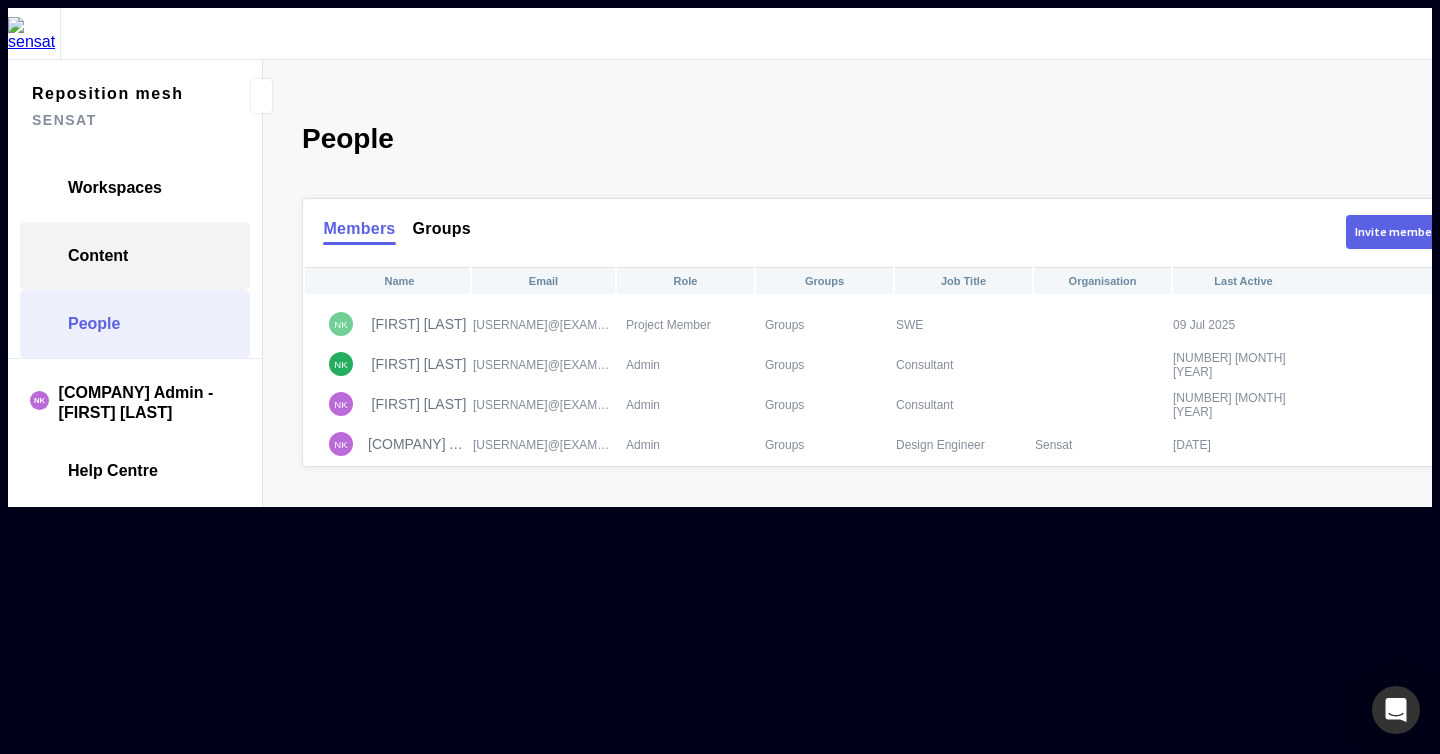 click on "Content" 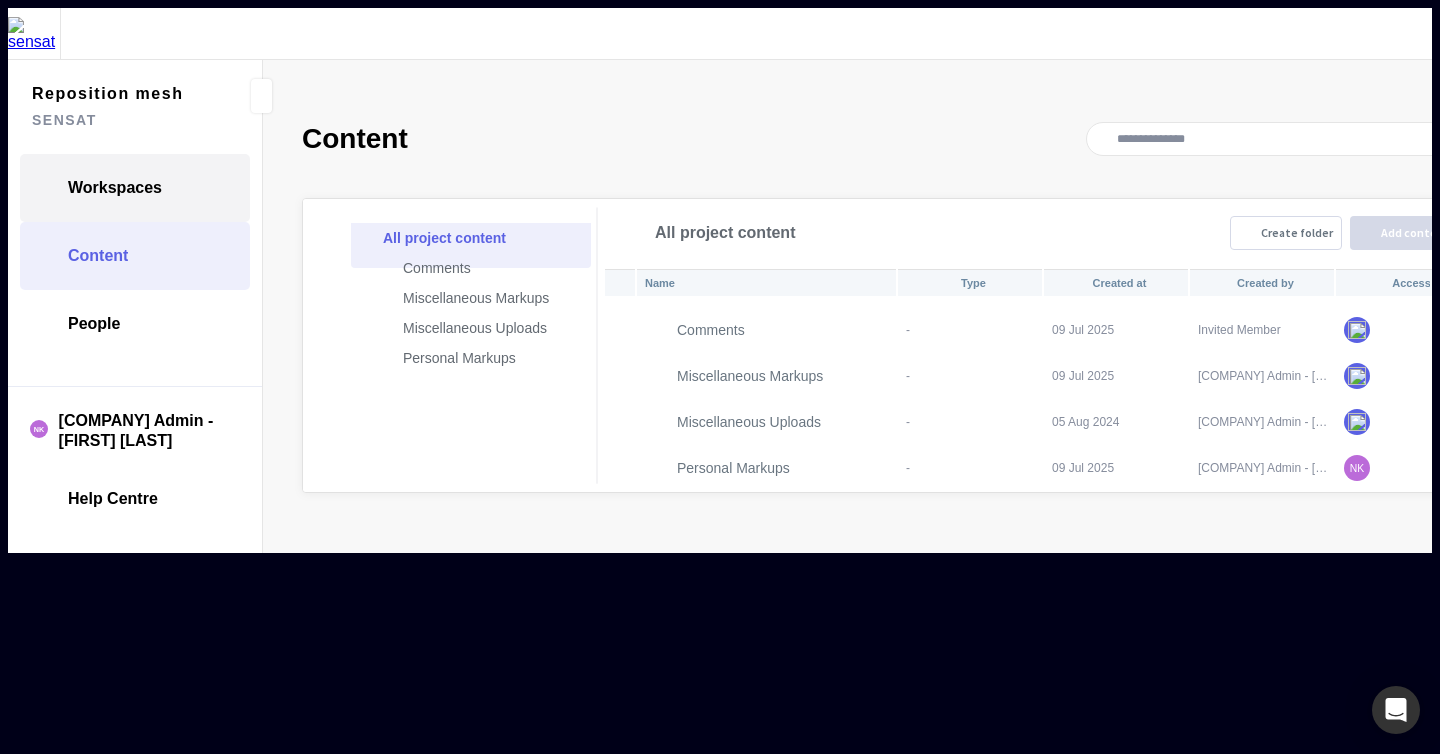 click on "Workspaces" 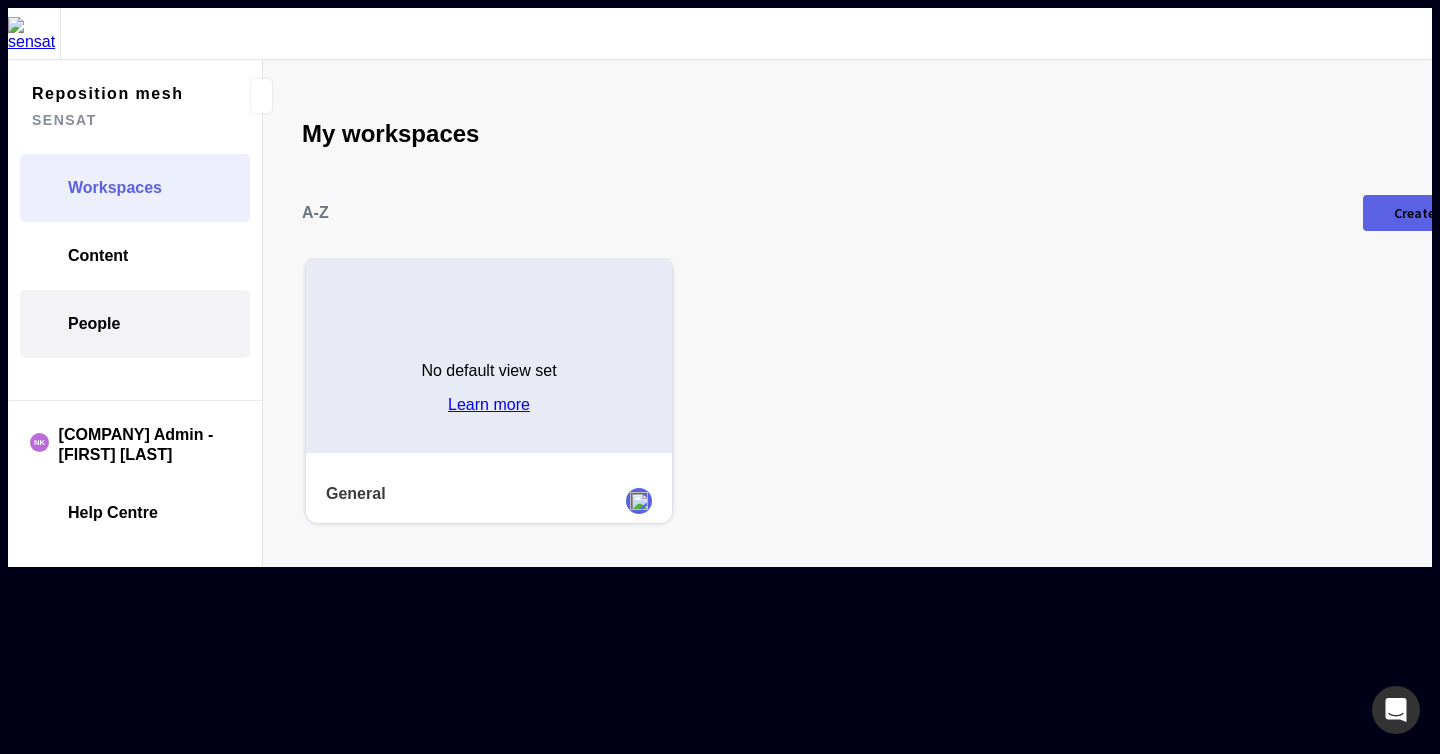 click on "People" 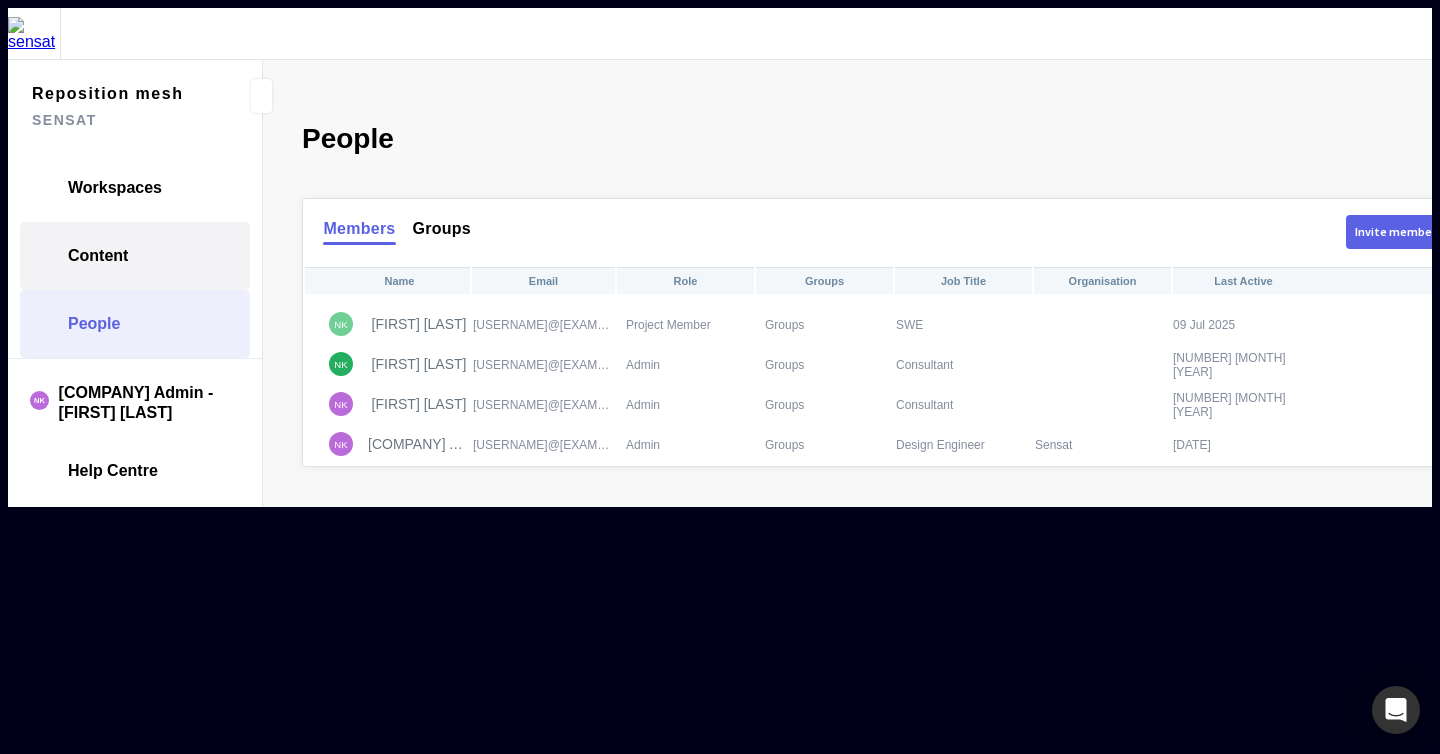 click on "Content" 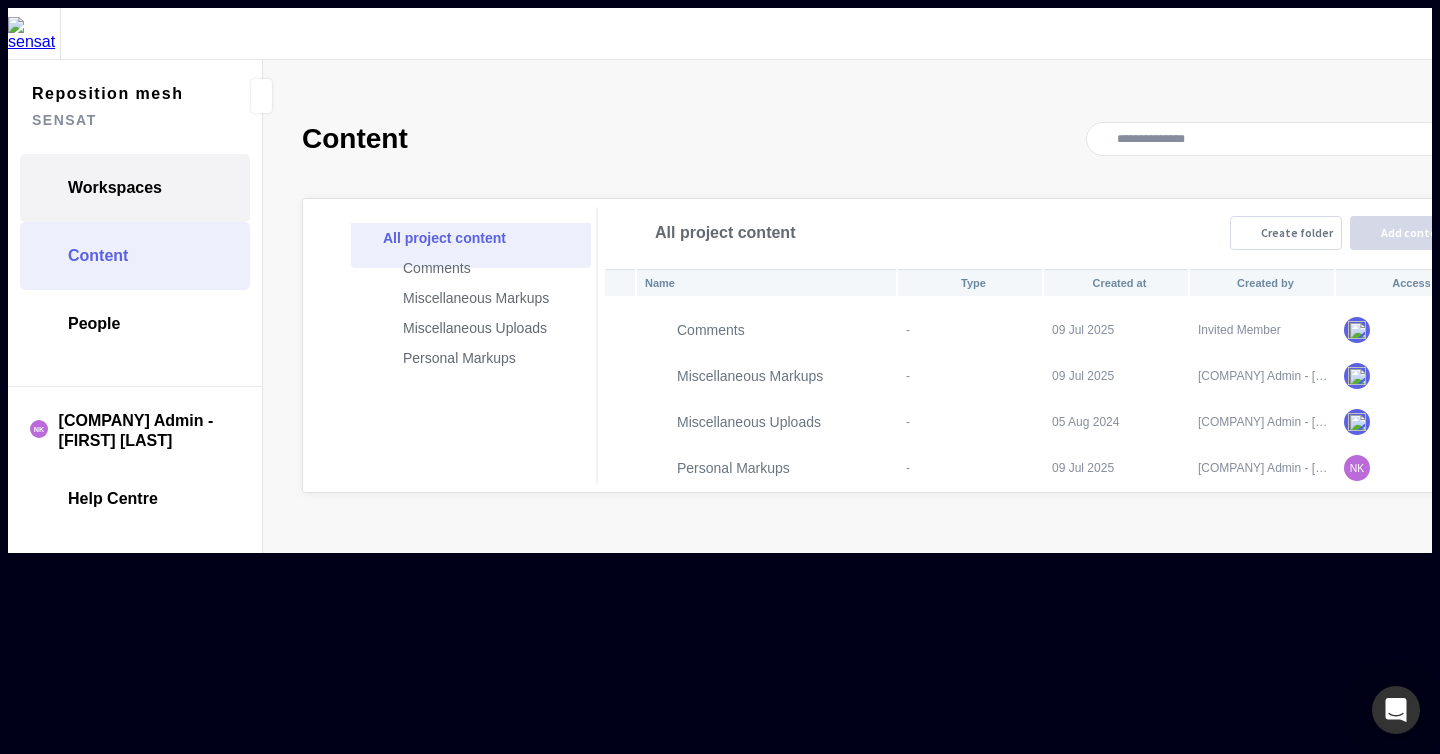 click on "Workspaces" 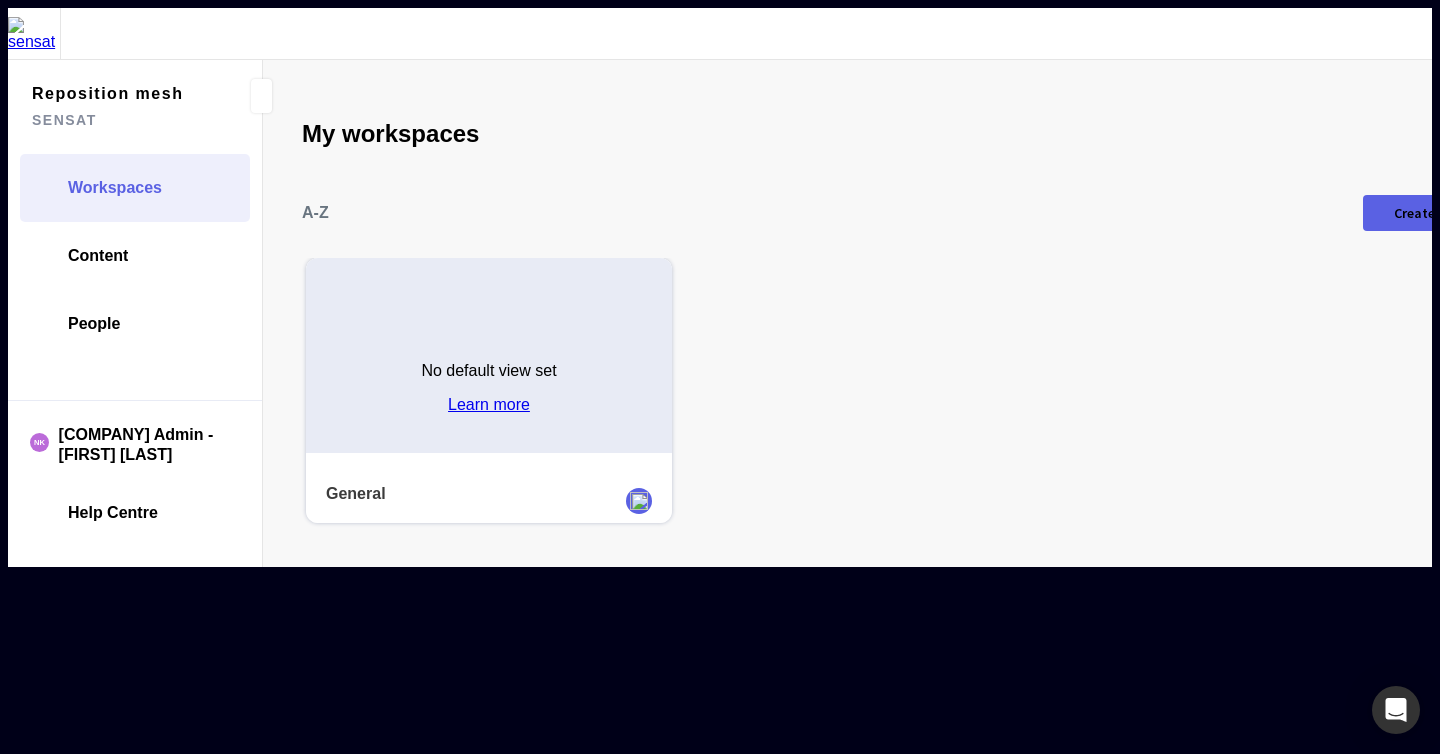 click on "No default view set  Learn more" 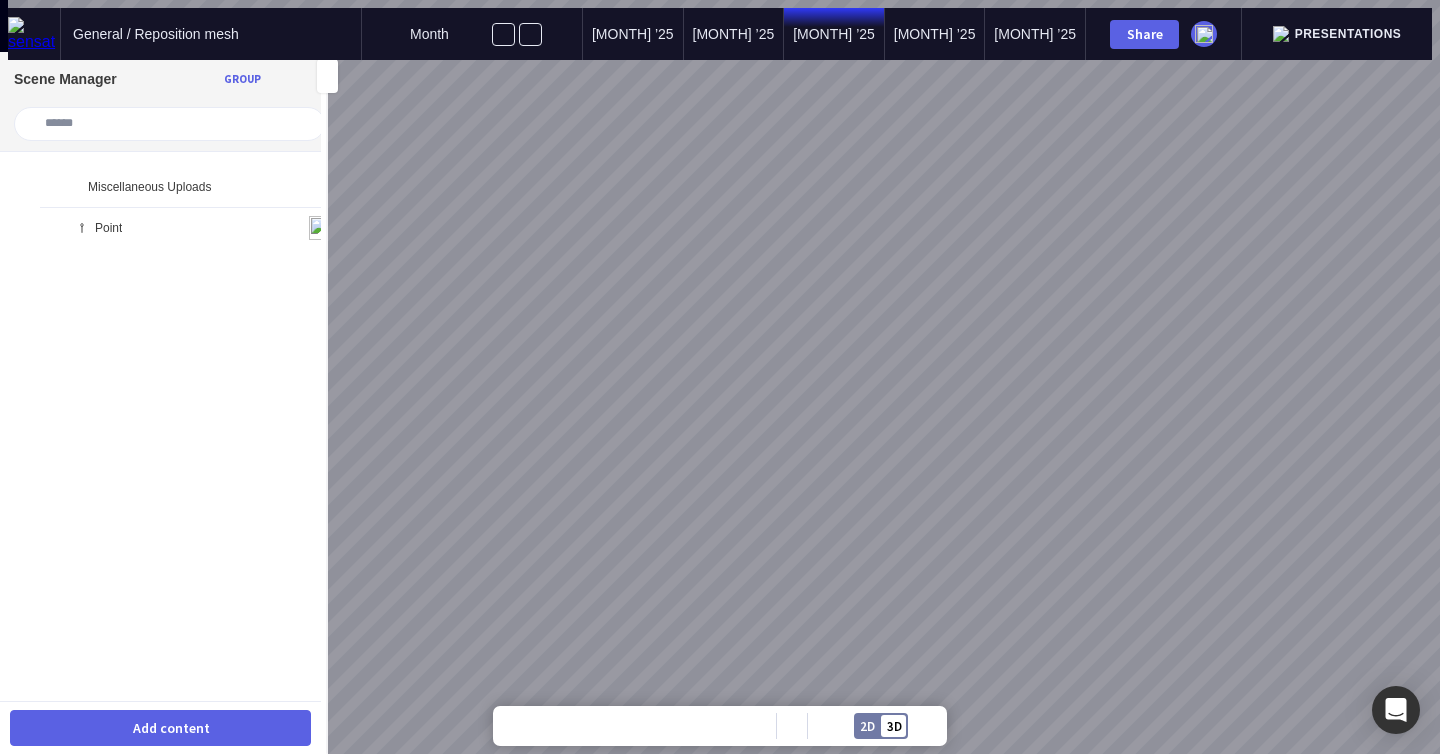click on "Add content" 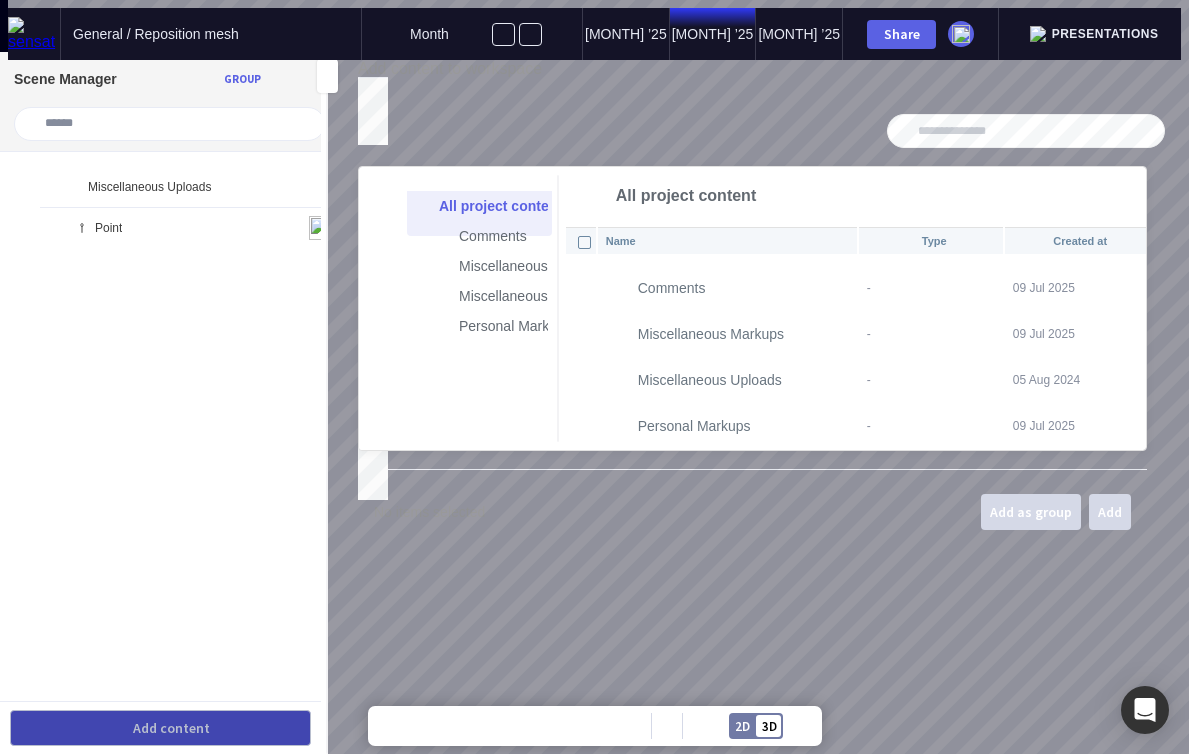 click 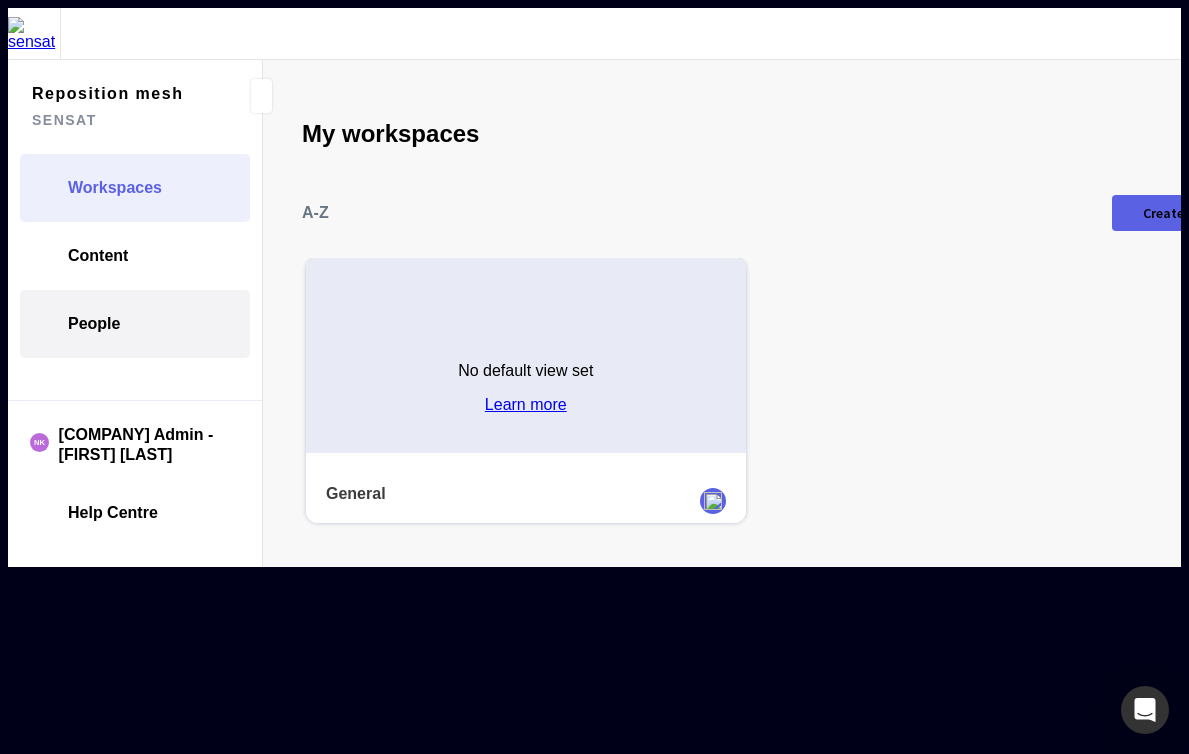 click on "People" 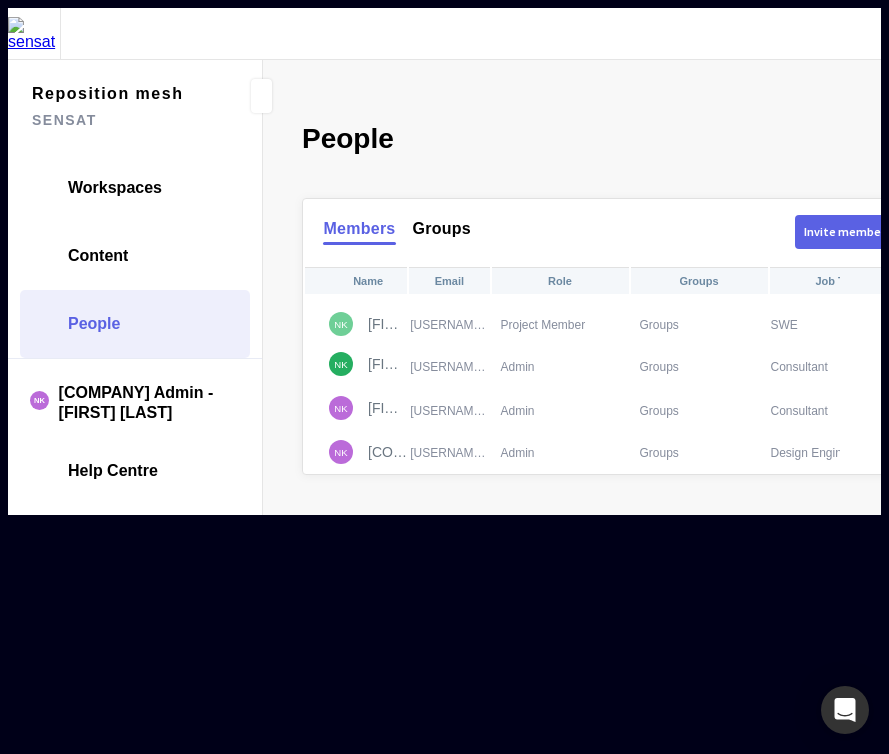 click on "Name   Email   Role   Groups   Job Title   Organisation   Last Active      NK   Nd Krikun   ndkrikun@gmail.com   Project Member   Groups   SWE      09 Jul 2025   NK   Nikita Krik   ndkrikun+902@gmail.com   Admin   Groups   Consultant      02 Jun 2025   NK   Nikita Krikun   ndkrikun+901@gmail.com   Admin   Groups   Consultant      02 Jun 2025   NK   Sensat Admin - Nikita Krikun   nikita.krikun@sensat.co.uk   Admin   Groups   Design Engineer   Sensat   Today" 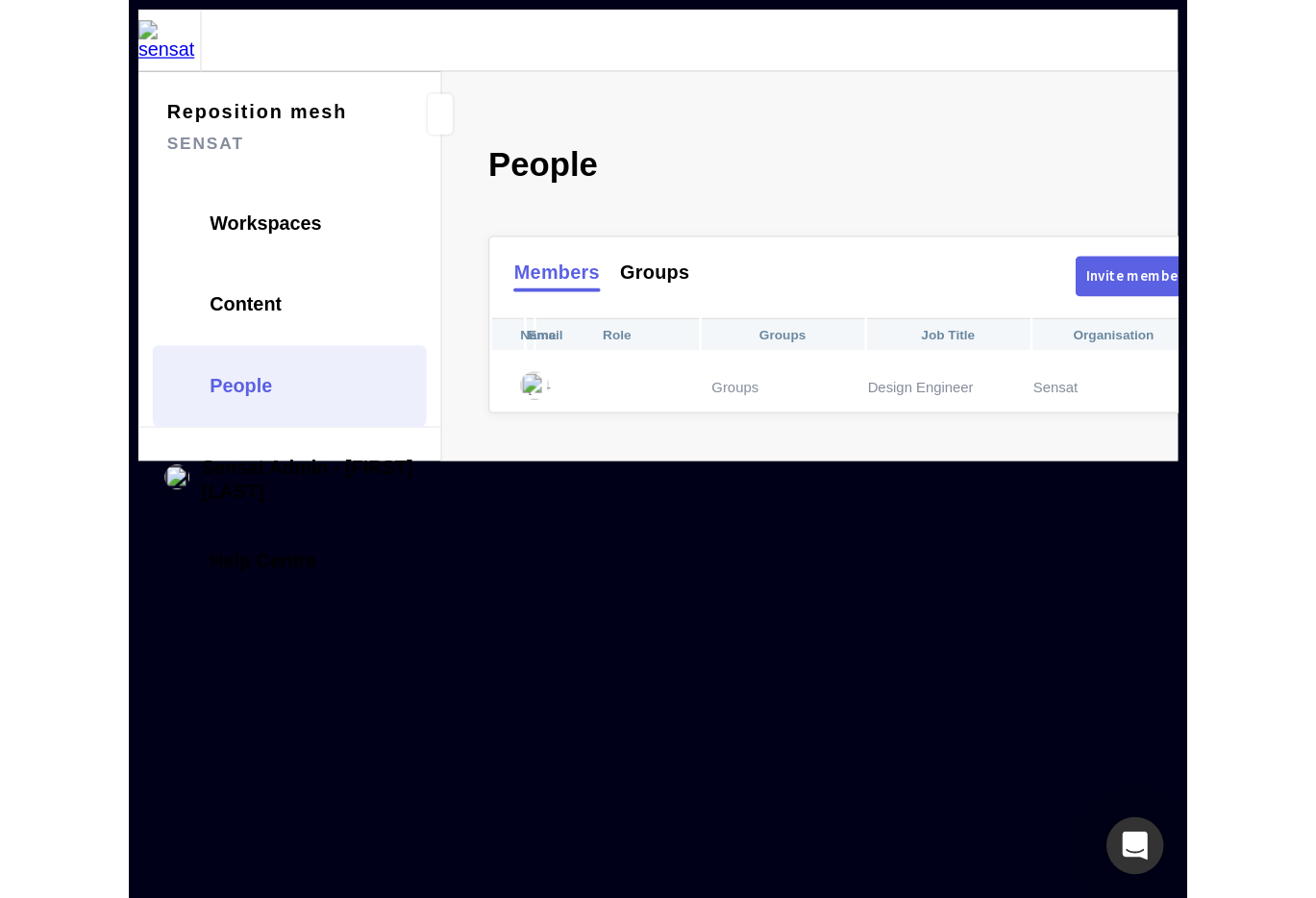 scroll, scrollTop: 0, scrollLeft: 0, axis: both 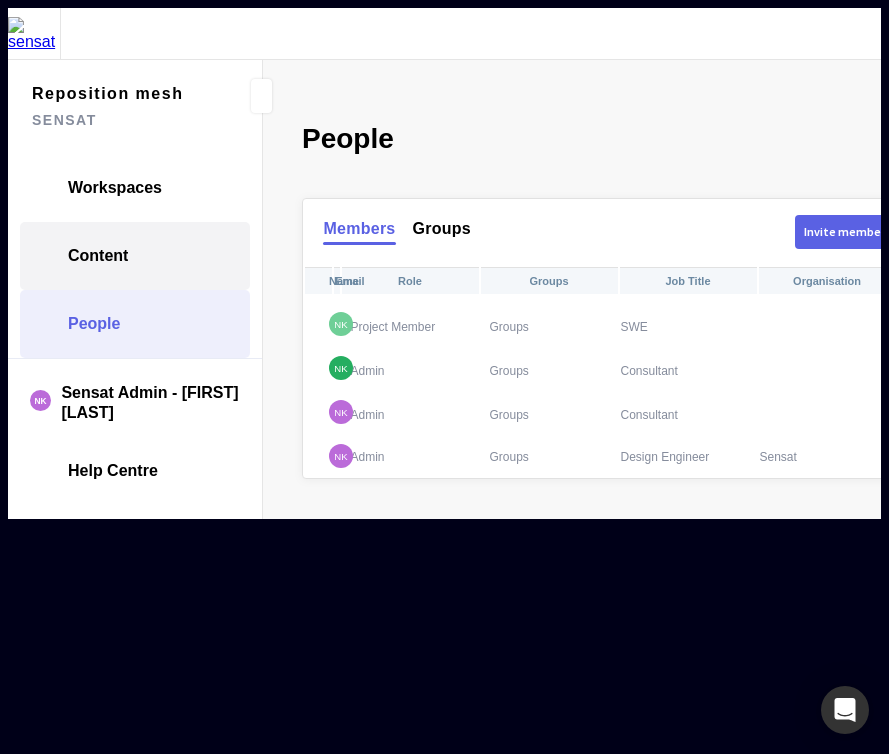 click on "Content" 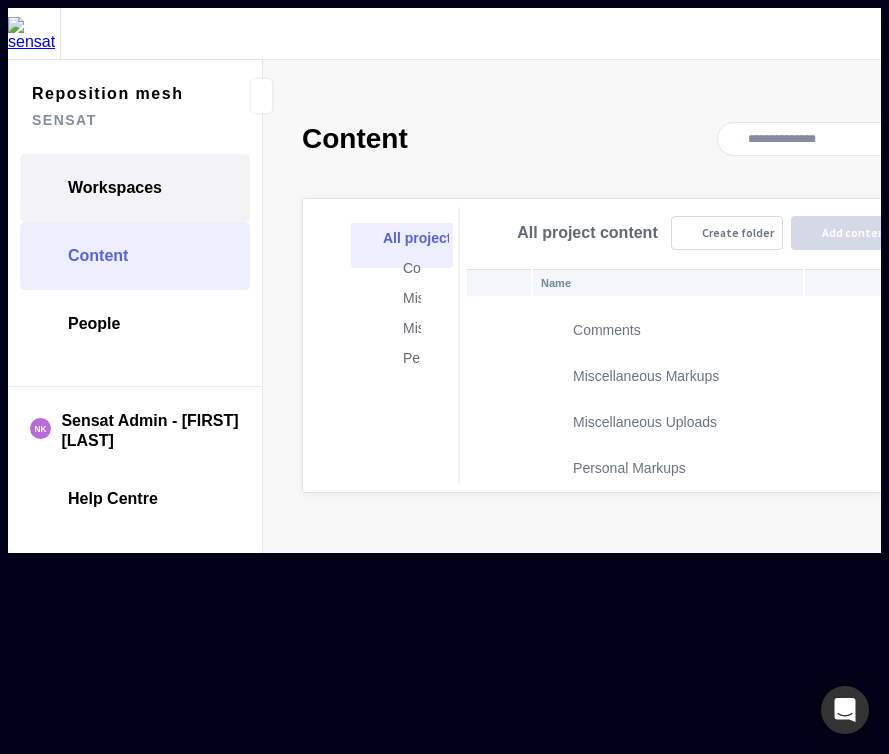 click on "Workspaces" 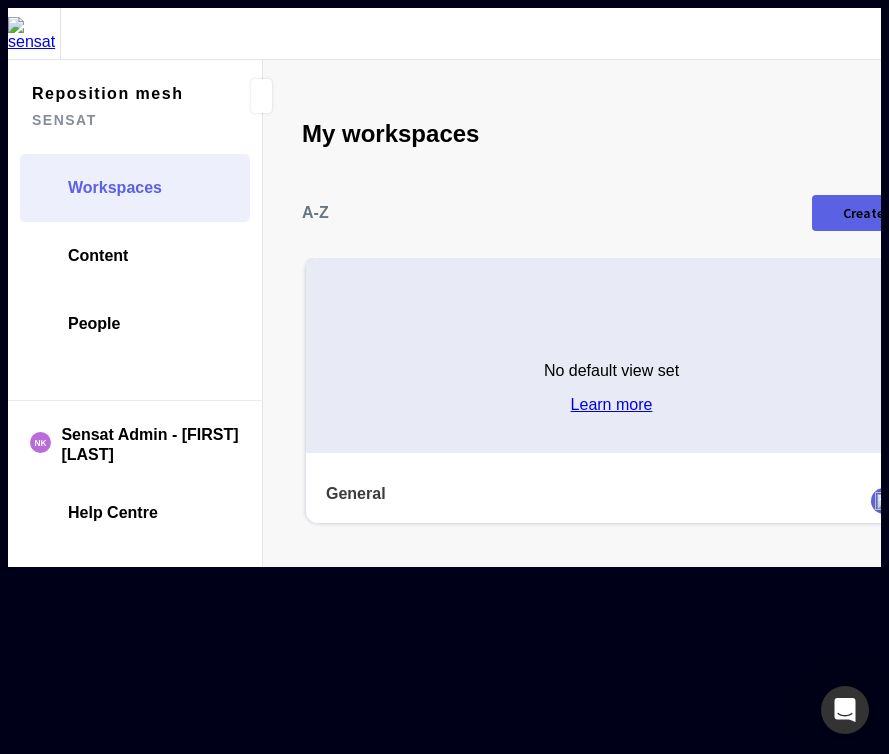 click on "No default view set  Learn more" 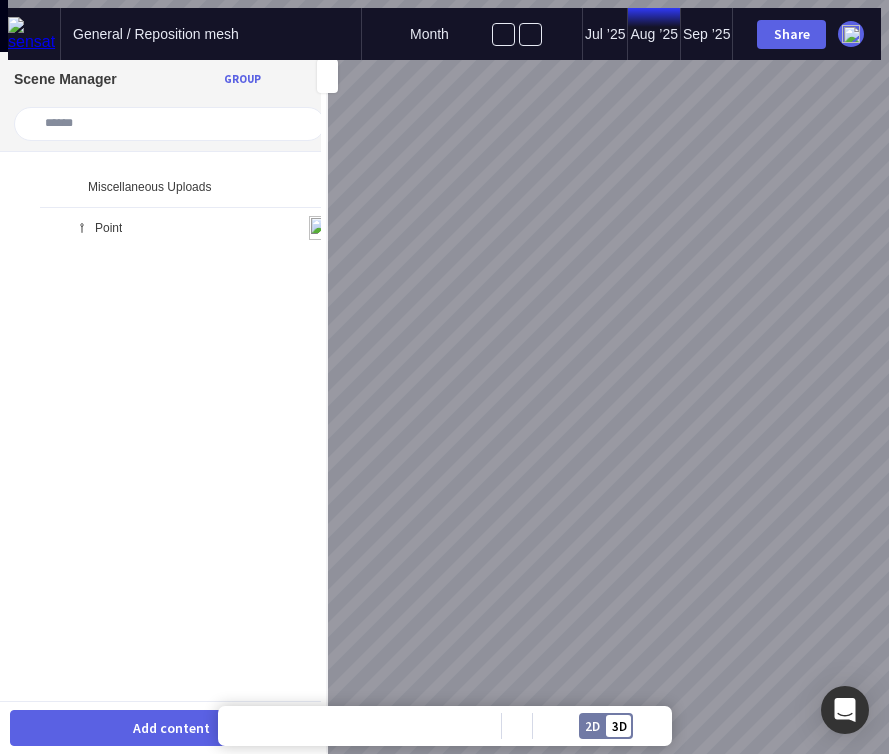 click 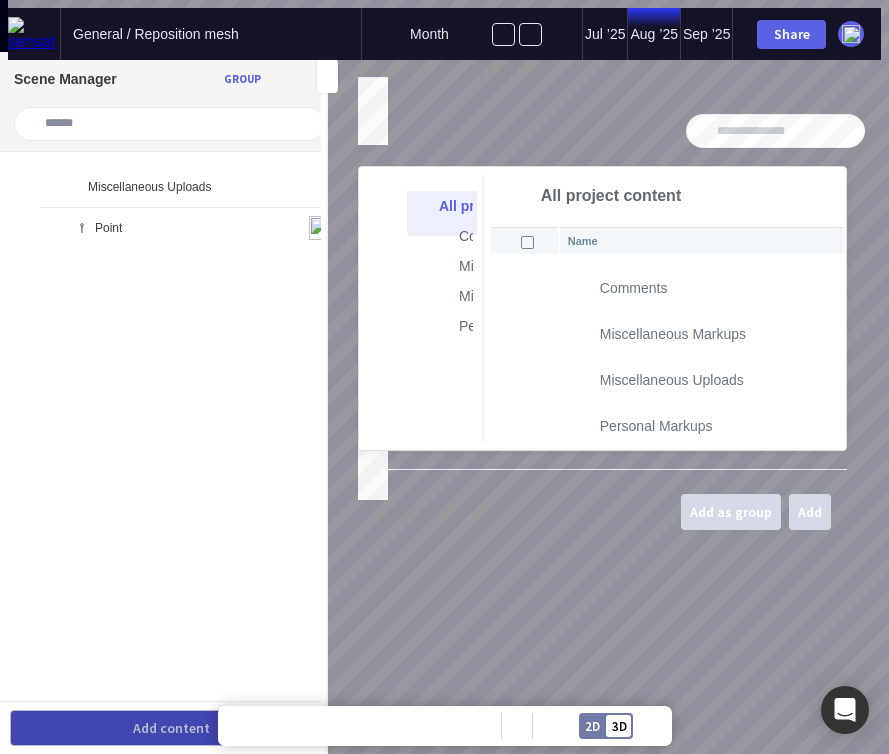 click on "Miscellaneous Uploads
Point" at bounding box center [160, 442] 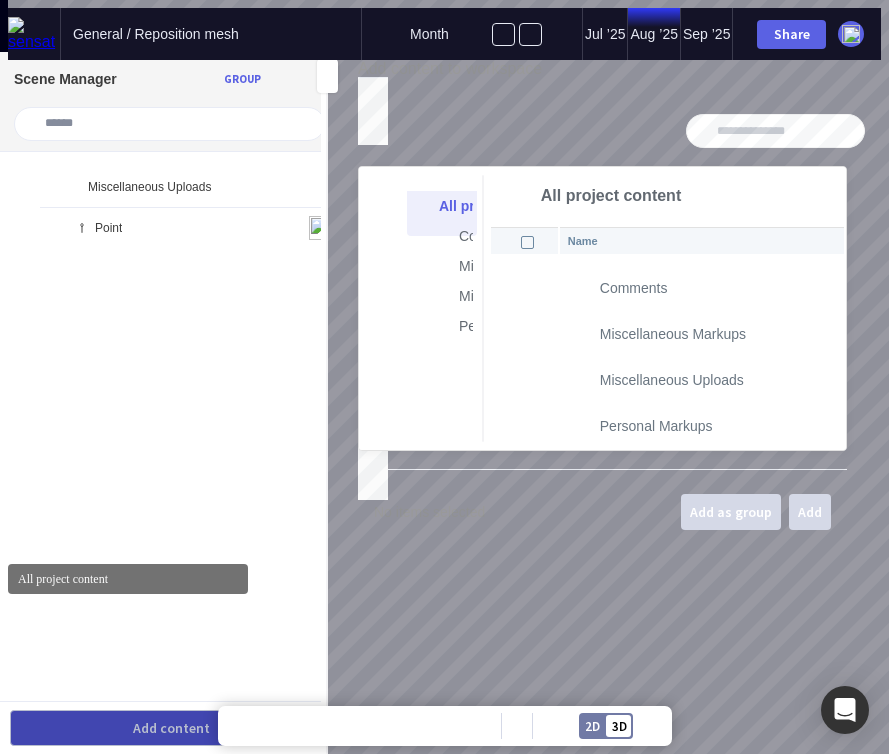 click at bounding box center (367, 87) 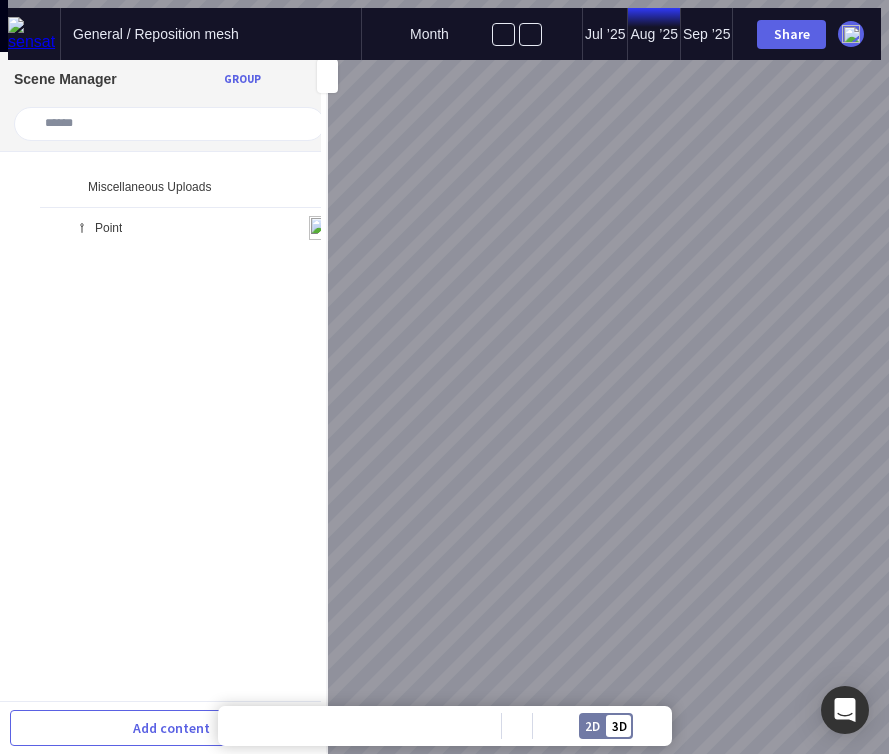 click 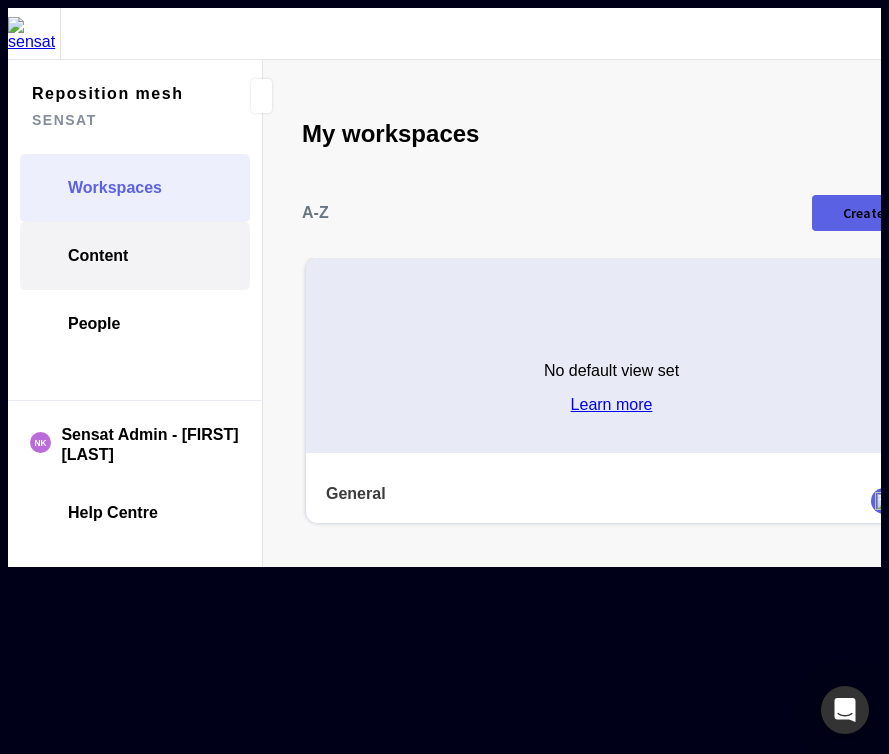 click on "Content" 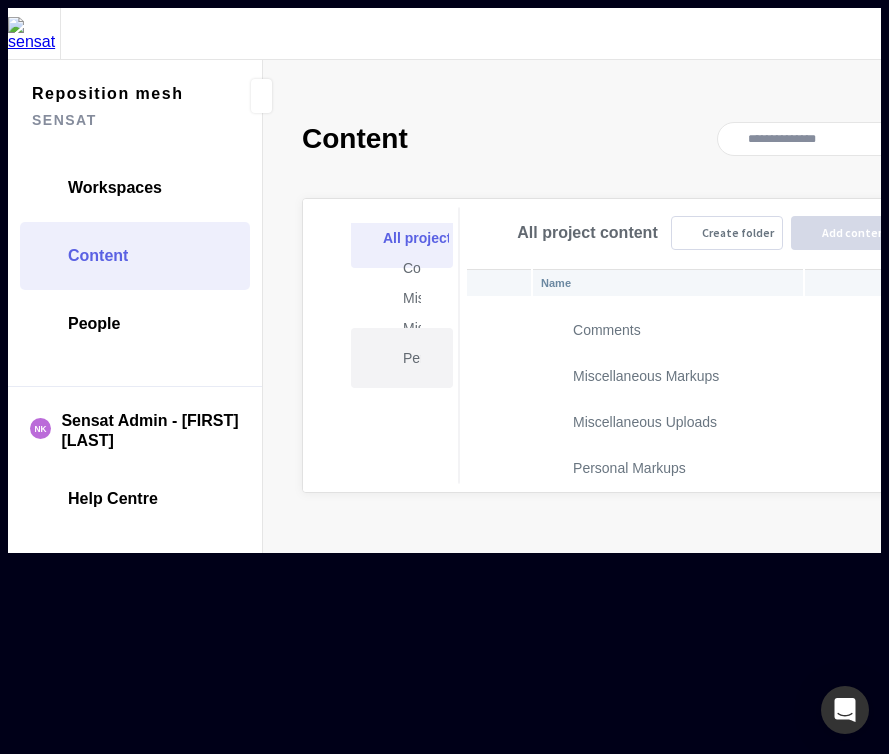 click 